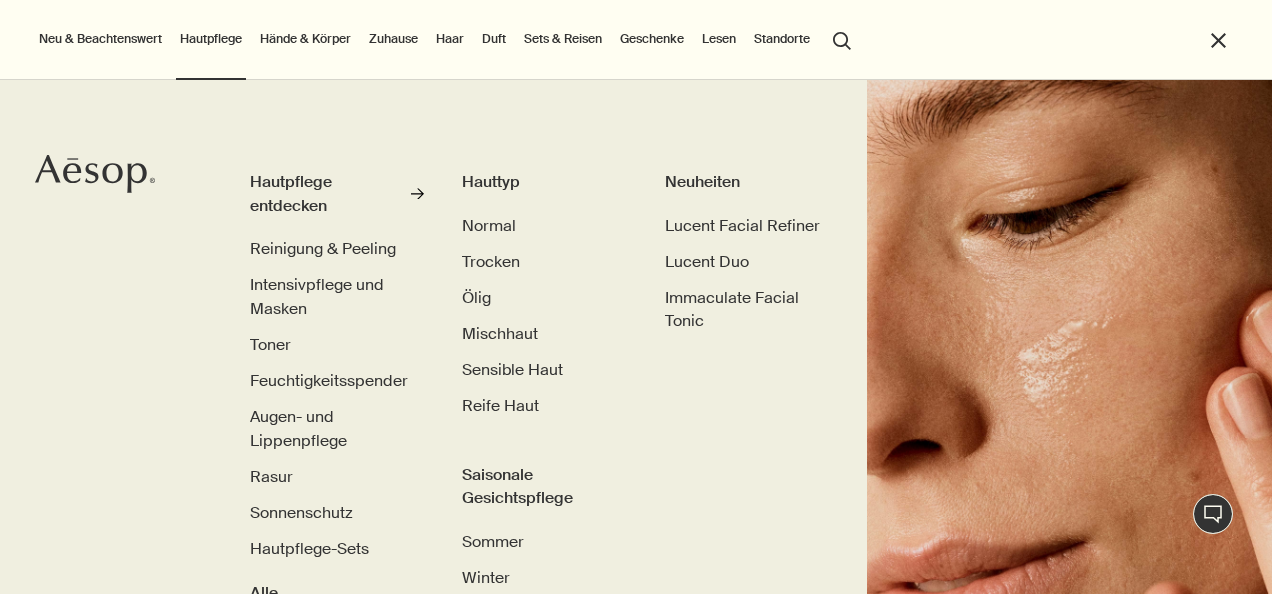 scroll, scrollTop: 0, scrollLeft: 0, axis: both 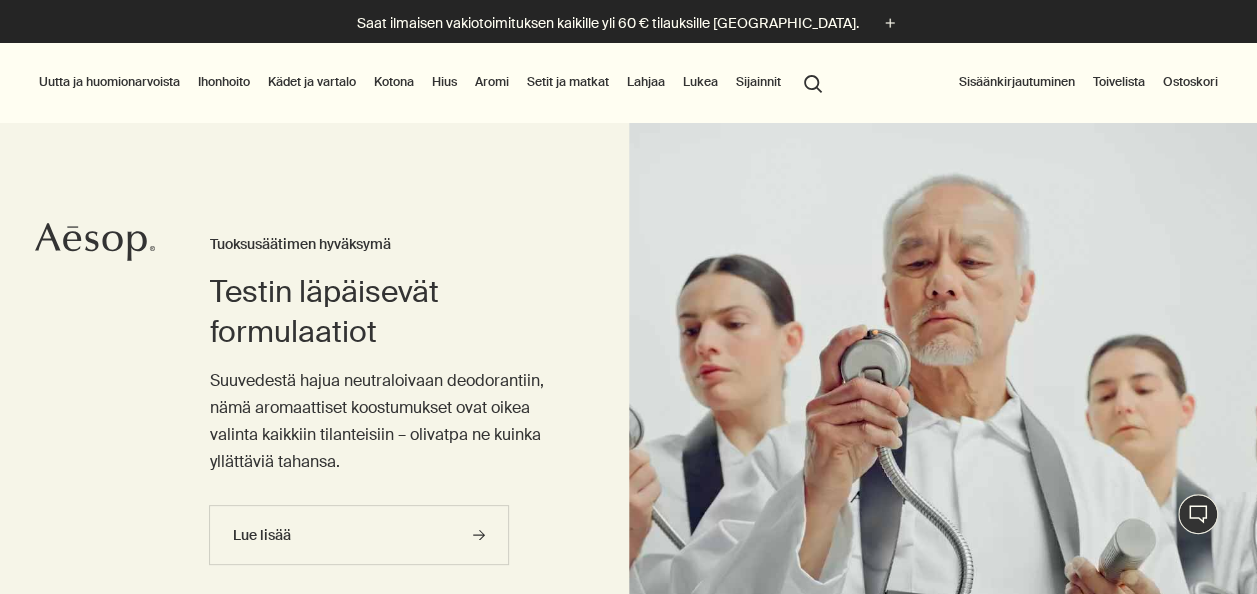 click on "Aromi" at bounding box center [492, 82] 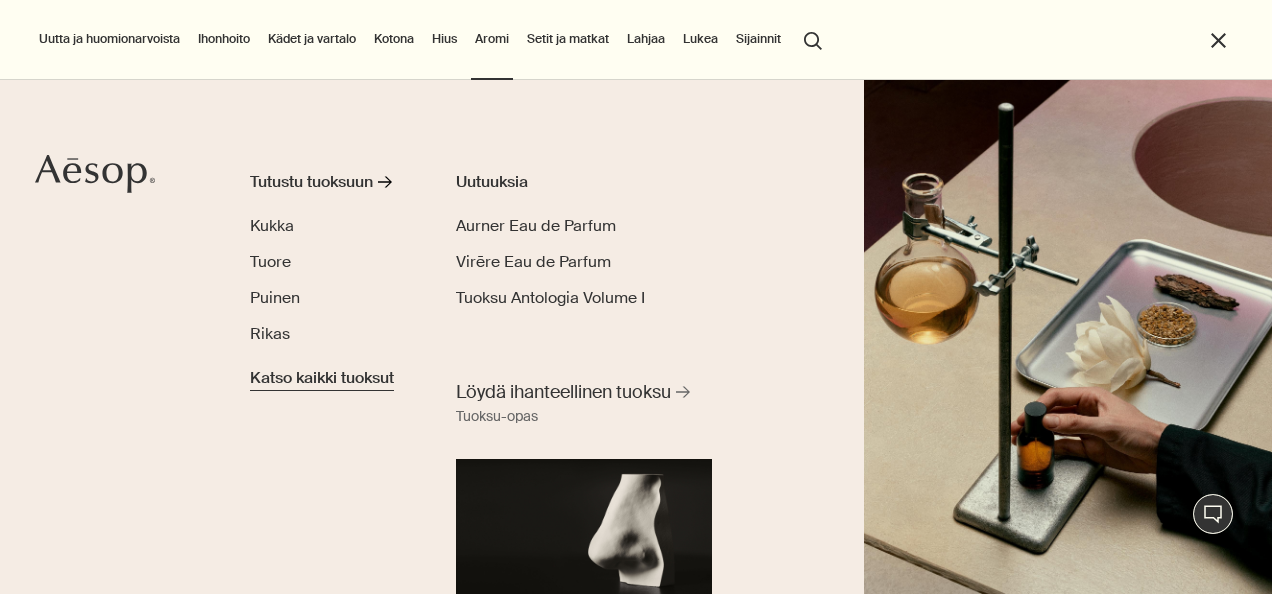 click on "Katso kaikki tuoksut" at bounding box center [322, 378] 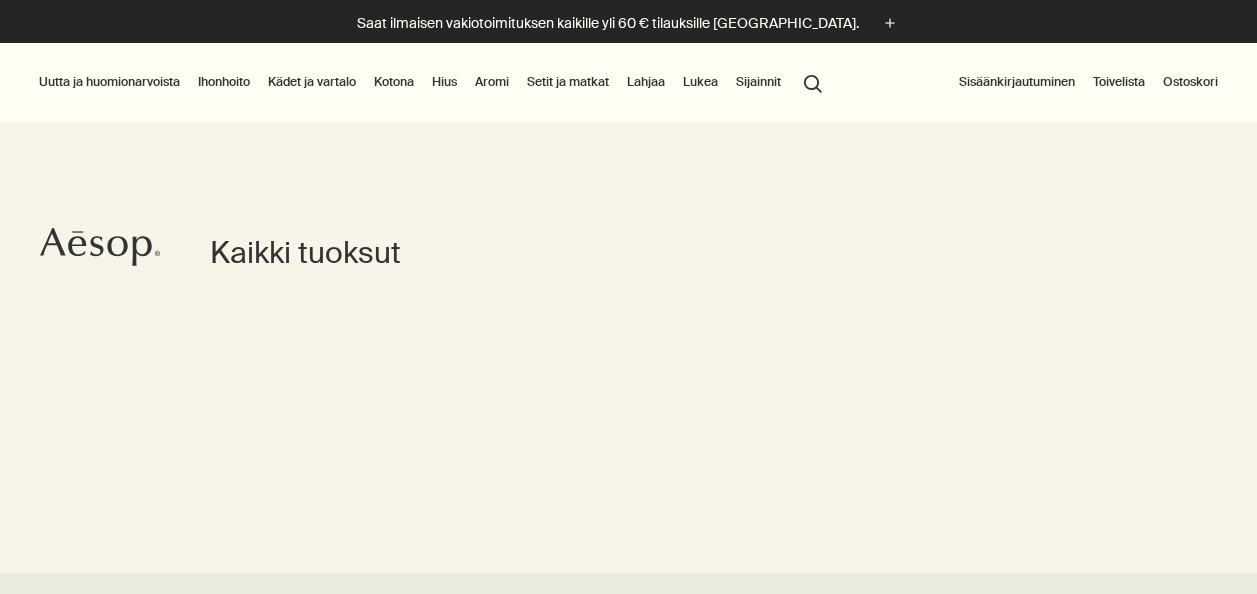 scroll, scrollTop: 0, scrollLeft: 0, axis: both 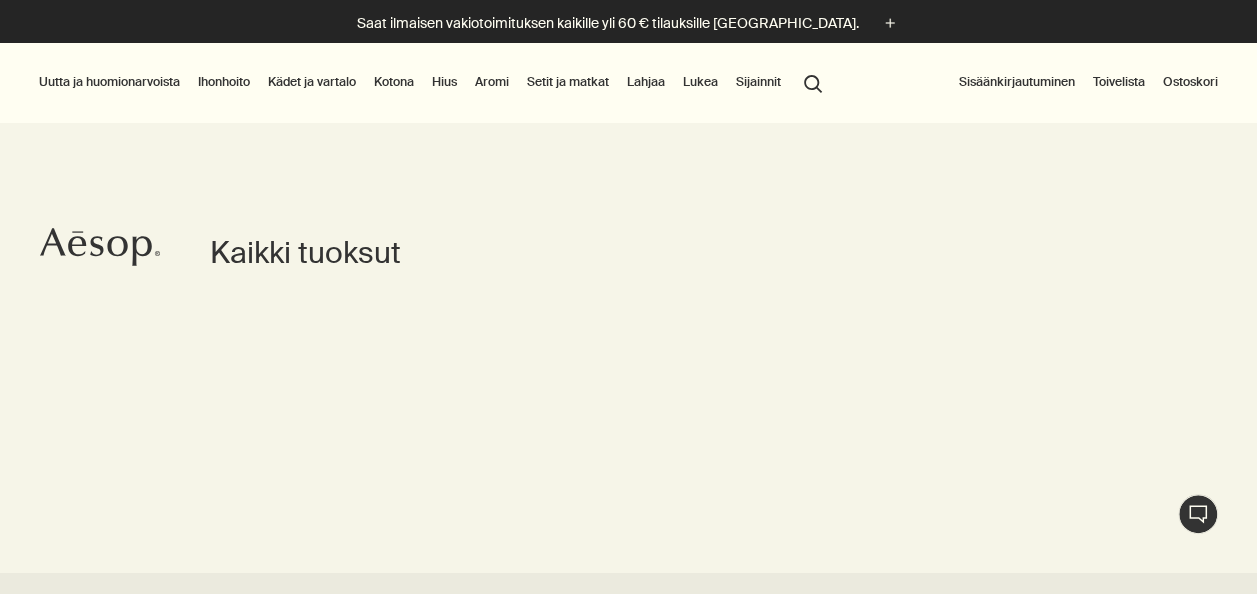 click on "Kotona" at bounding box center (394, 82) 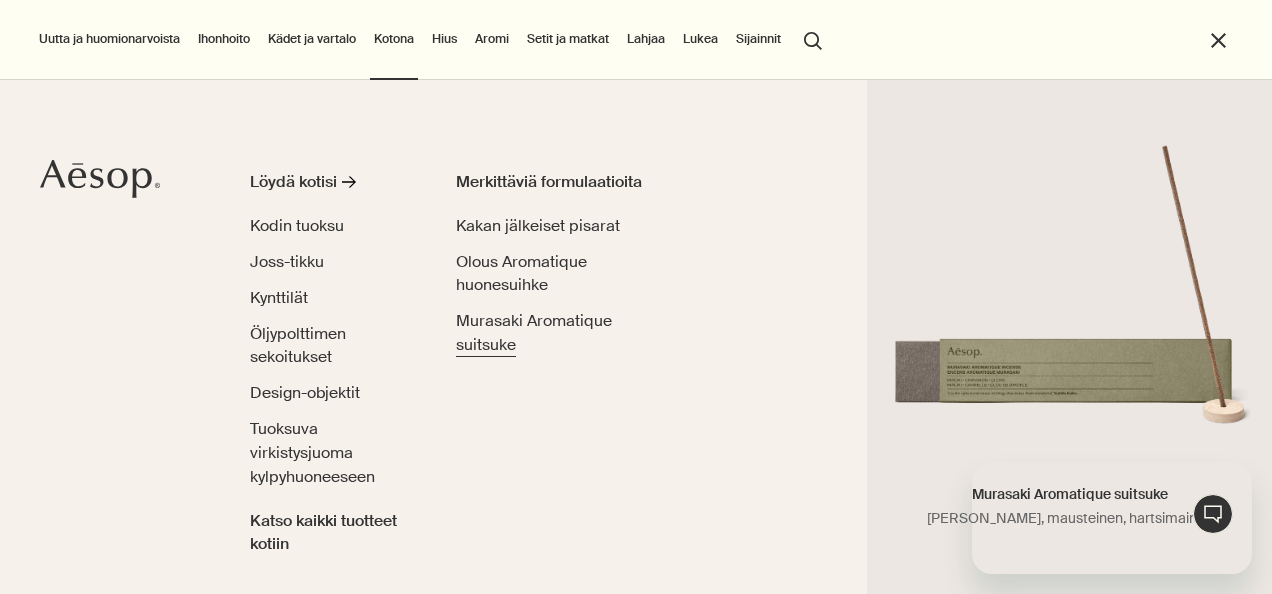 scroll, scrollTop: 0, scrollLeft: 0, axis: both 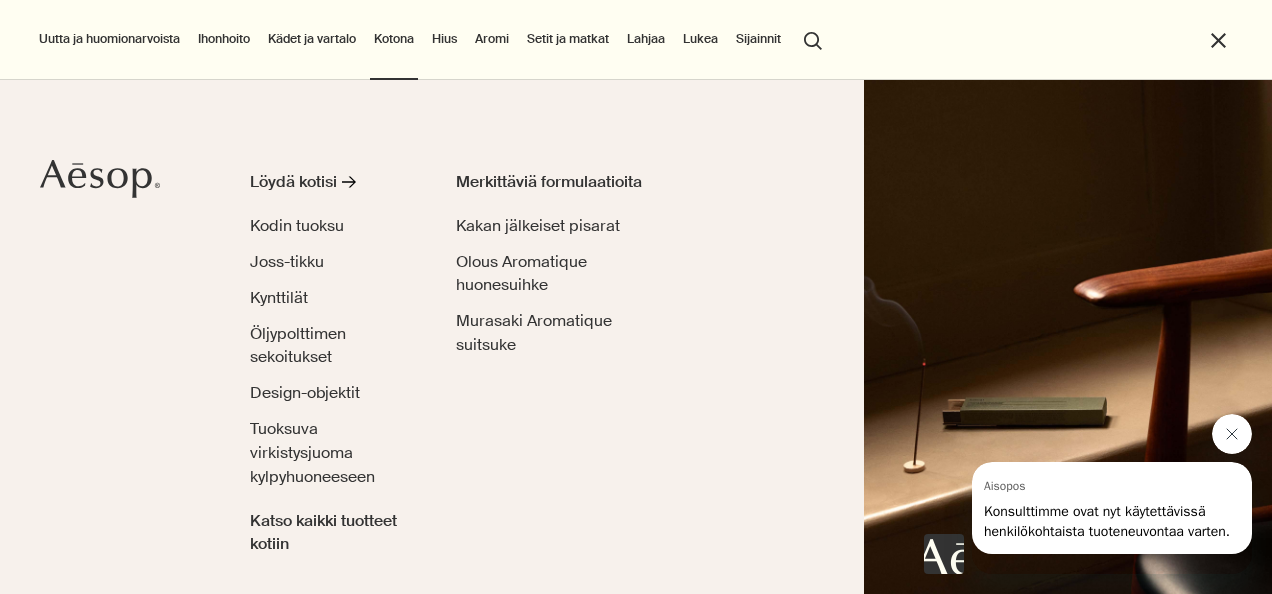 click at bounding box center (1232, 434) 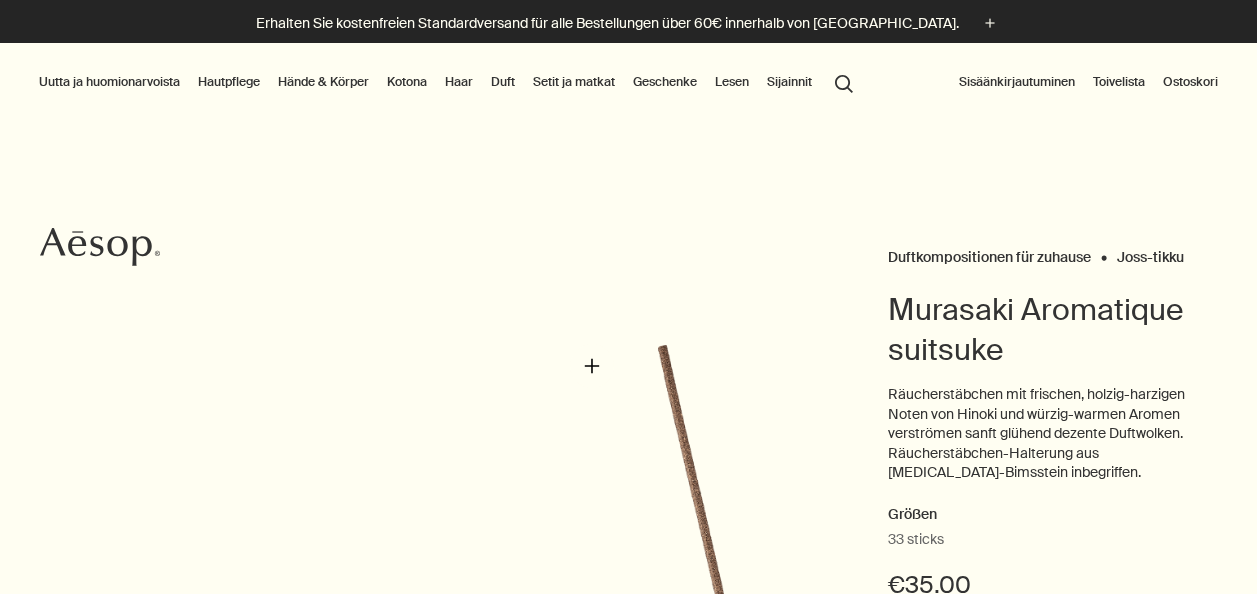 scroll, scrollTop: 0, scrollLeft: 0, axis: both 